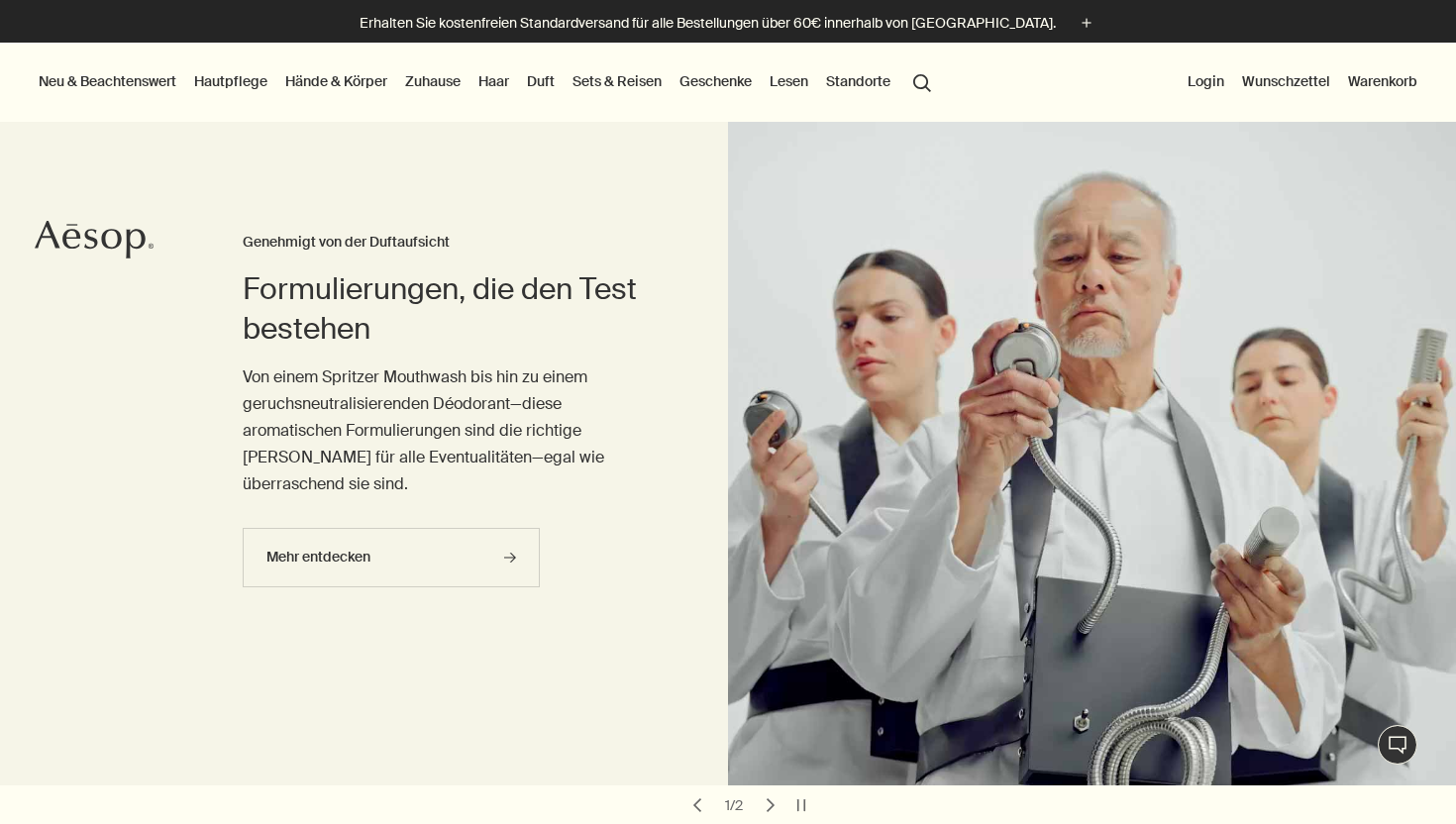 scroll, scrollTop: 0, scrollLeft: 0, axis: both 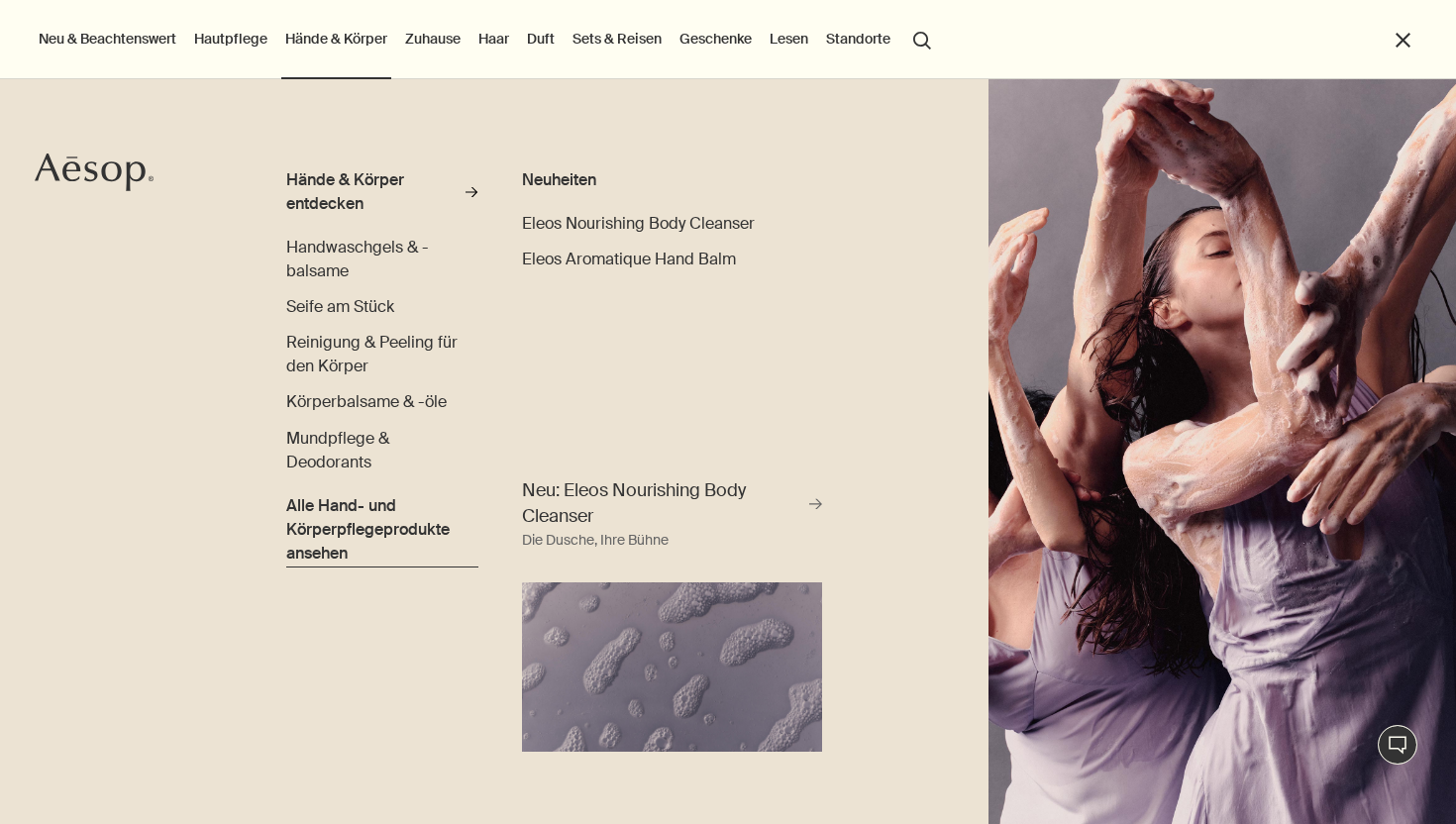 click on "Alle Hand- und Körperpflegeprodukte ansehen" at bounding box center (381, 530) 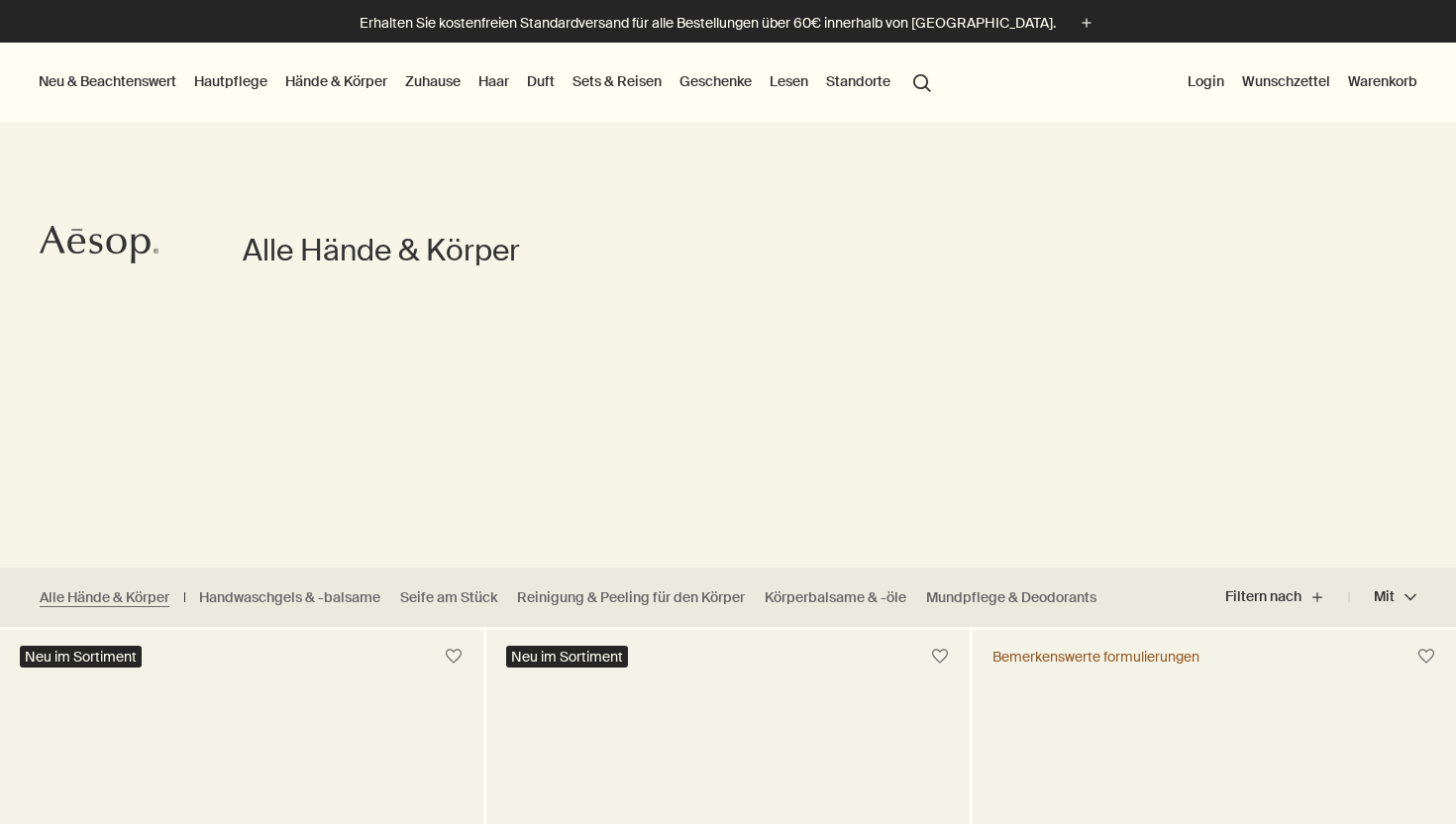 scroll, scrollTop: 0, scrollLeft: 0, axis: both 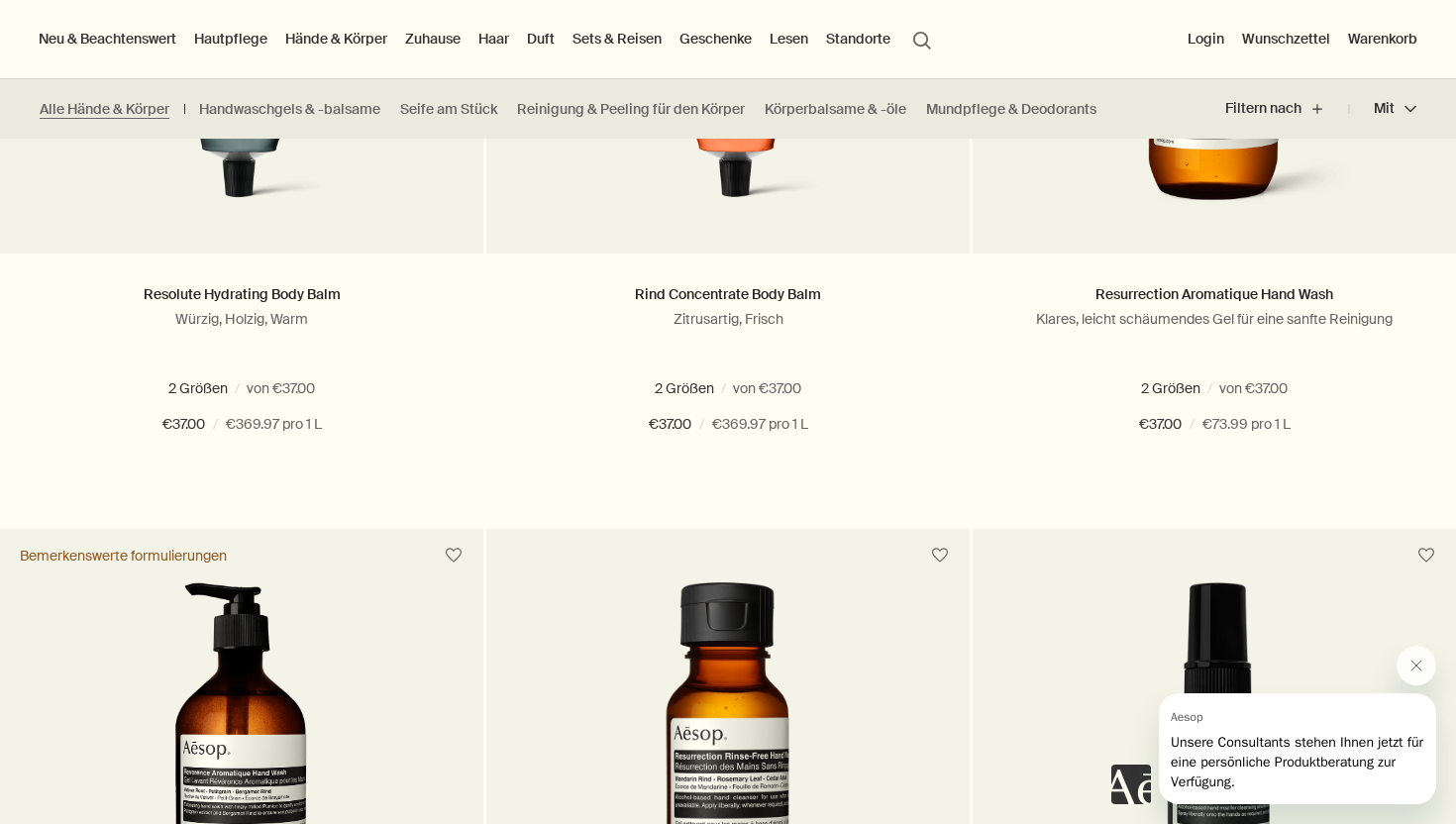 click on "Hände & Körper" at bounding box center [336, 39] 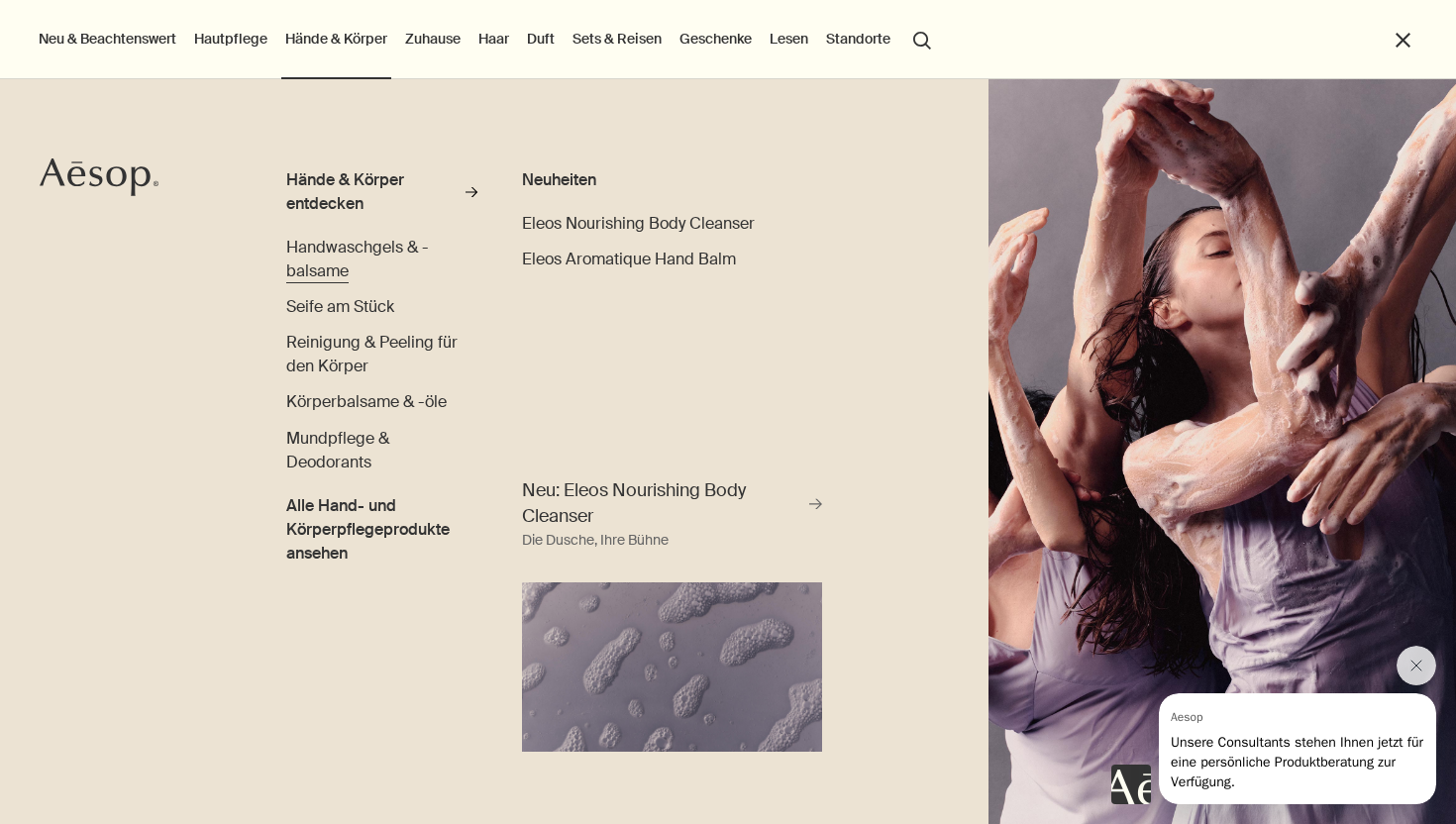 click on "Handwaschgels & -balsame" at bounding box center [381, 259] 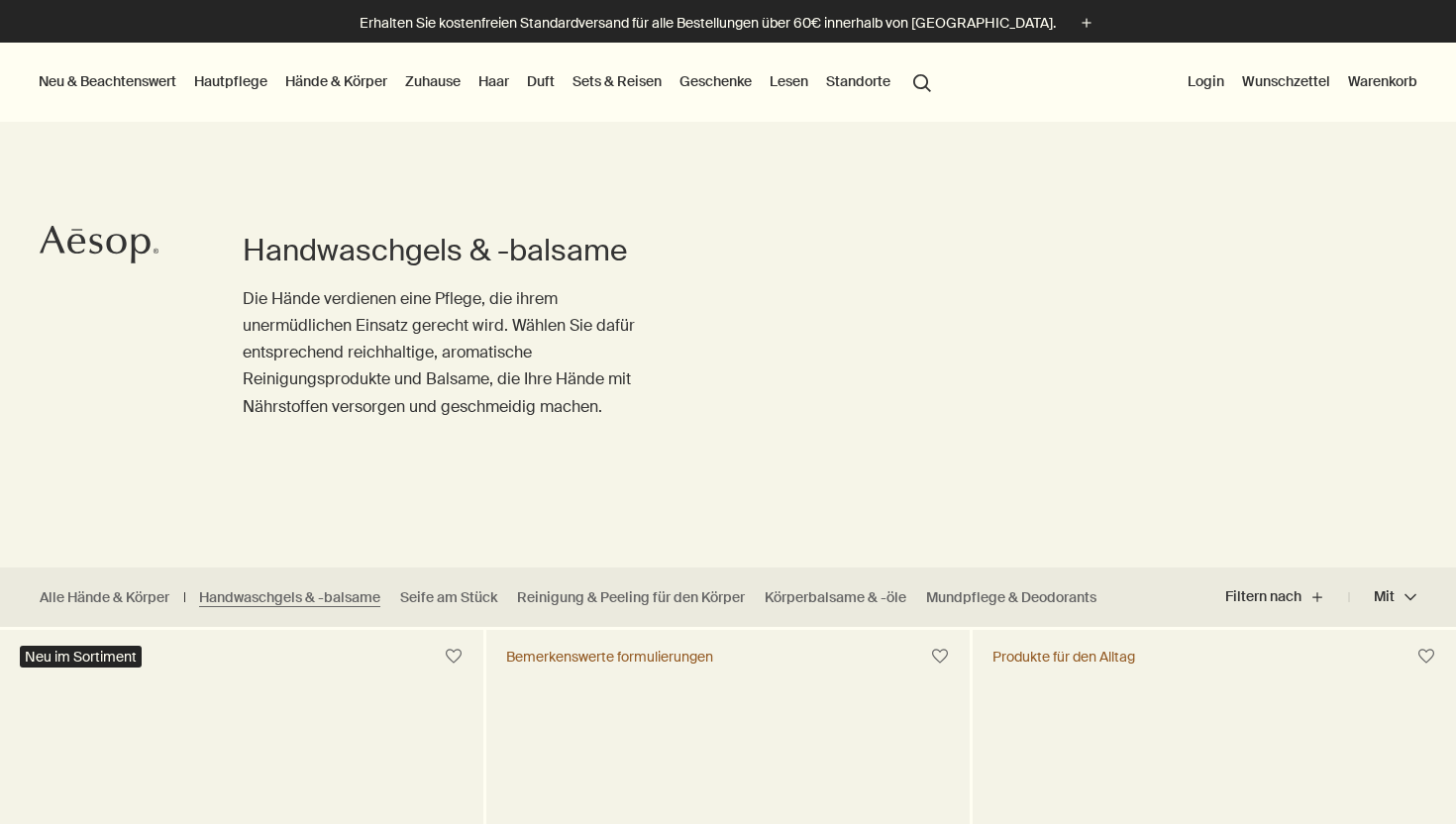scroll, scrollTop: 0, scrollLeft: 0, axis: both 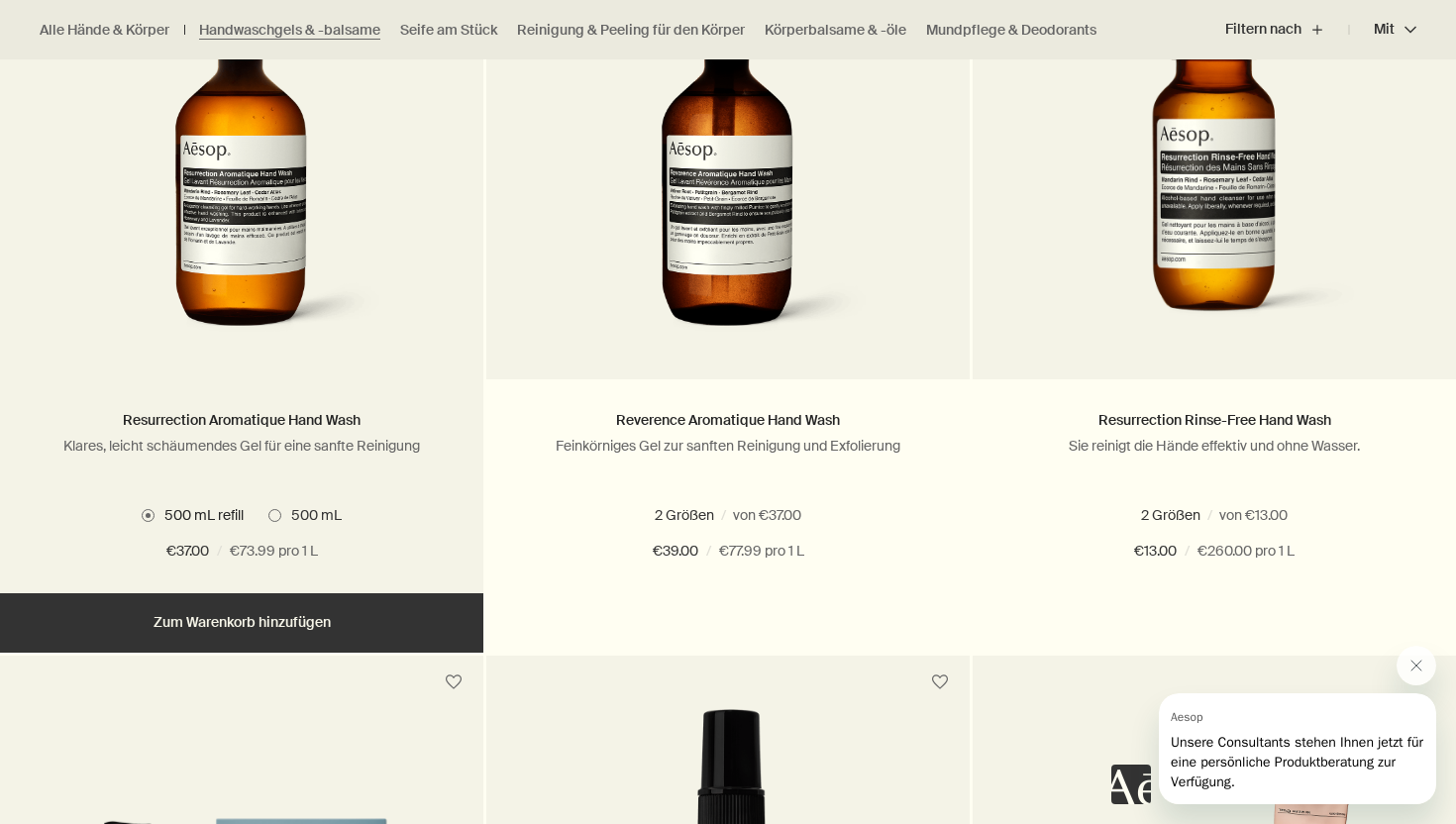 click on "500 mL" at bounding box center [305, 515] 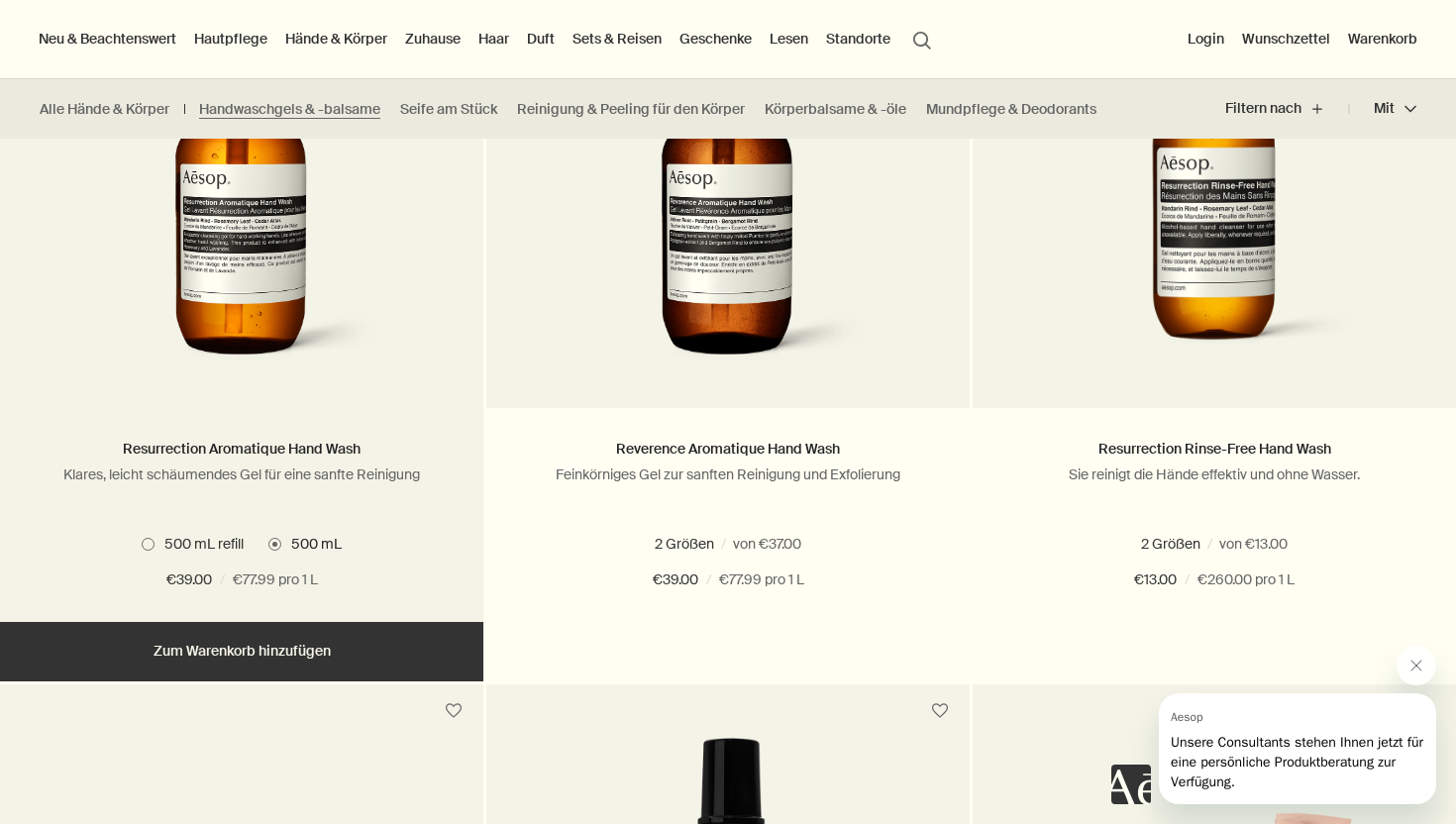 scroll, scrollTop: 1392, scrollLeft: 0, axis: vertical 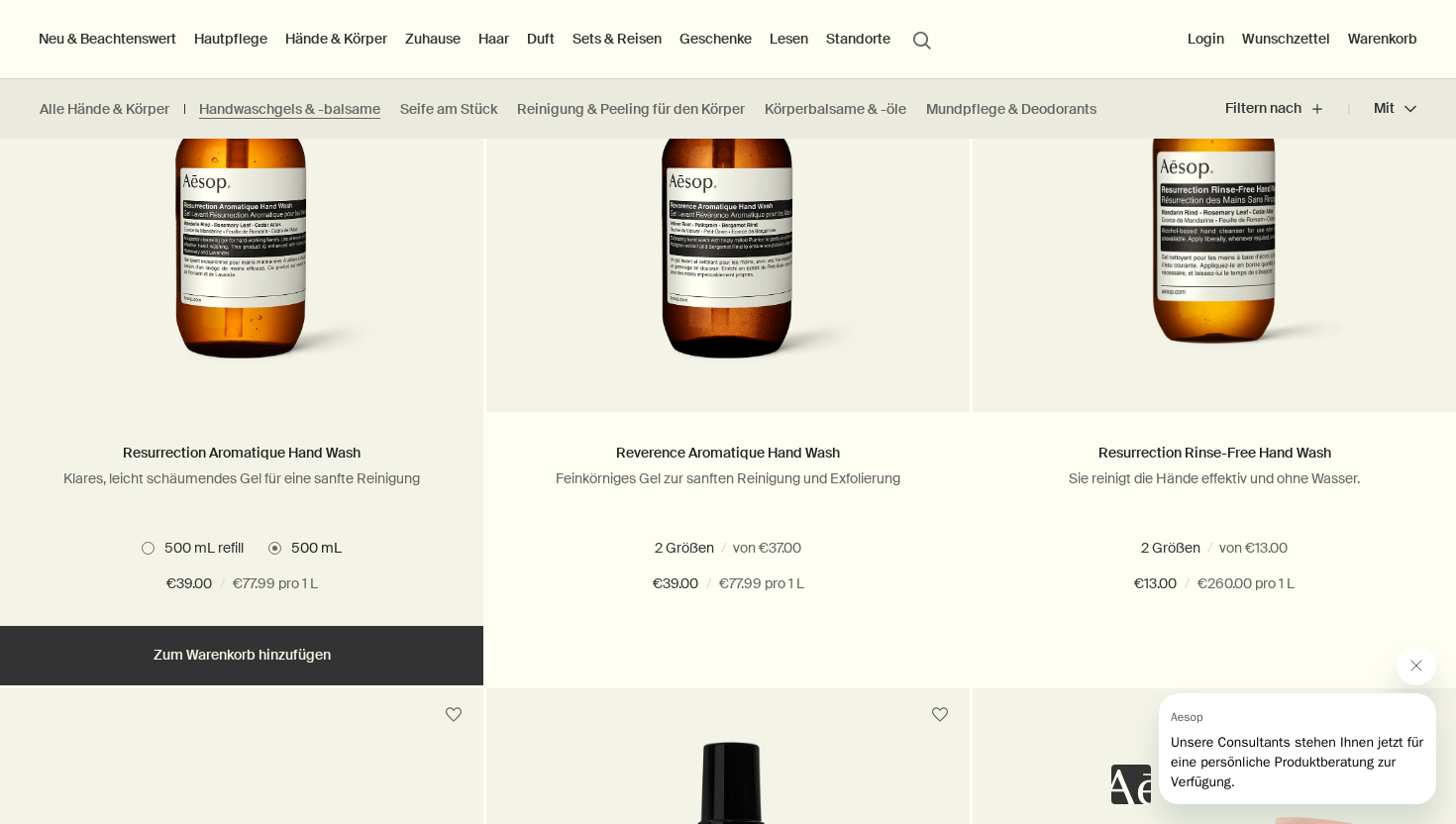 click on "Hinzufügen Zum Warenkorb hinzufügen" at bounding box center [242, 656] 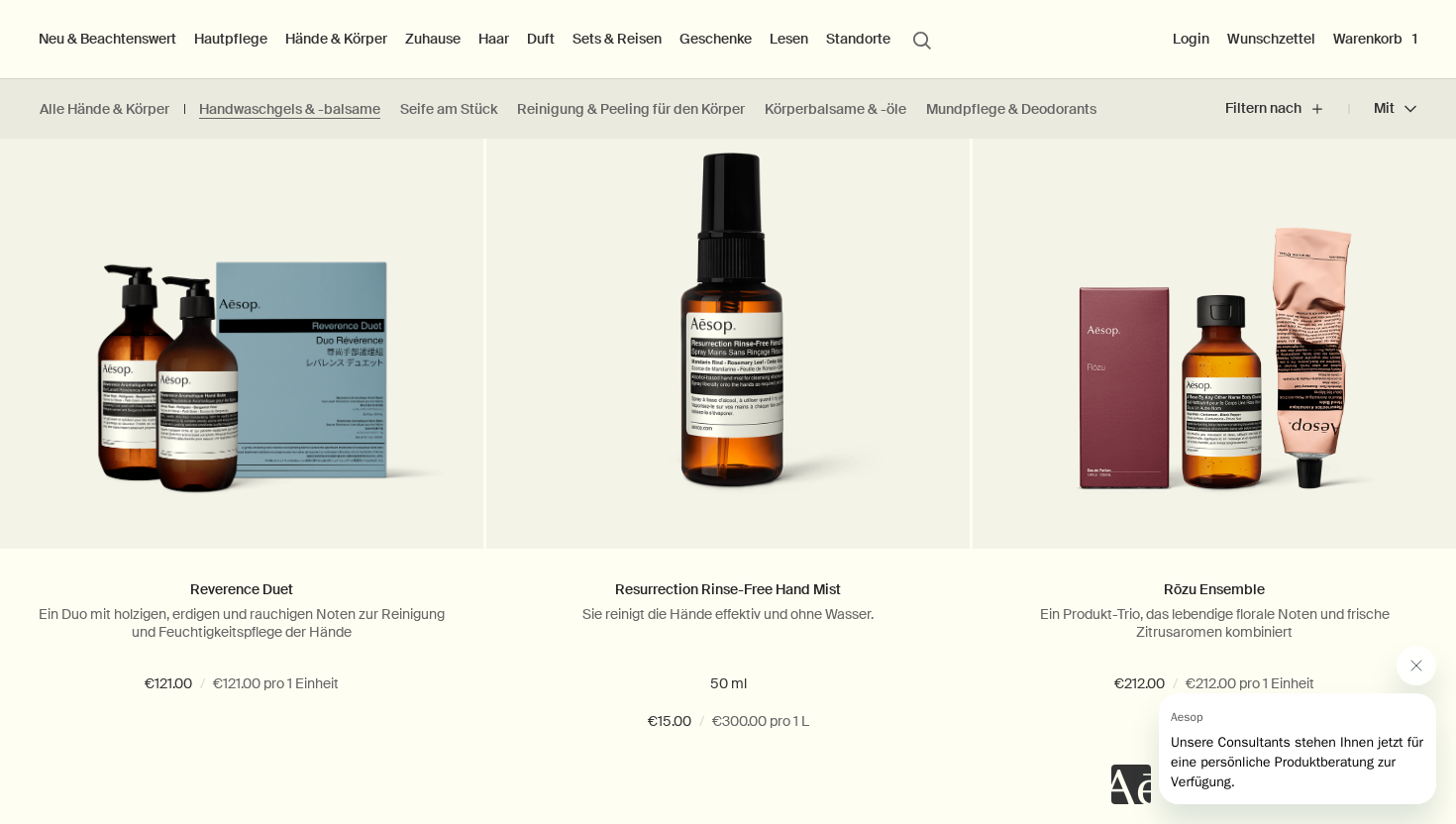 scroll, scrollTop: 1980, scrollLeft: 0, axis: vertical 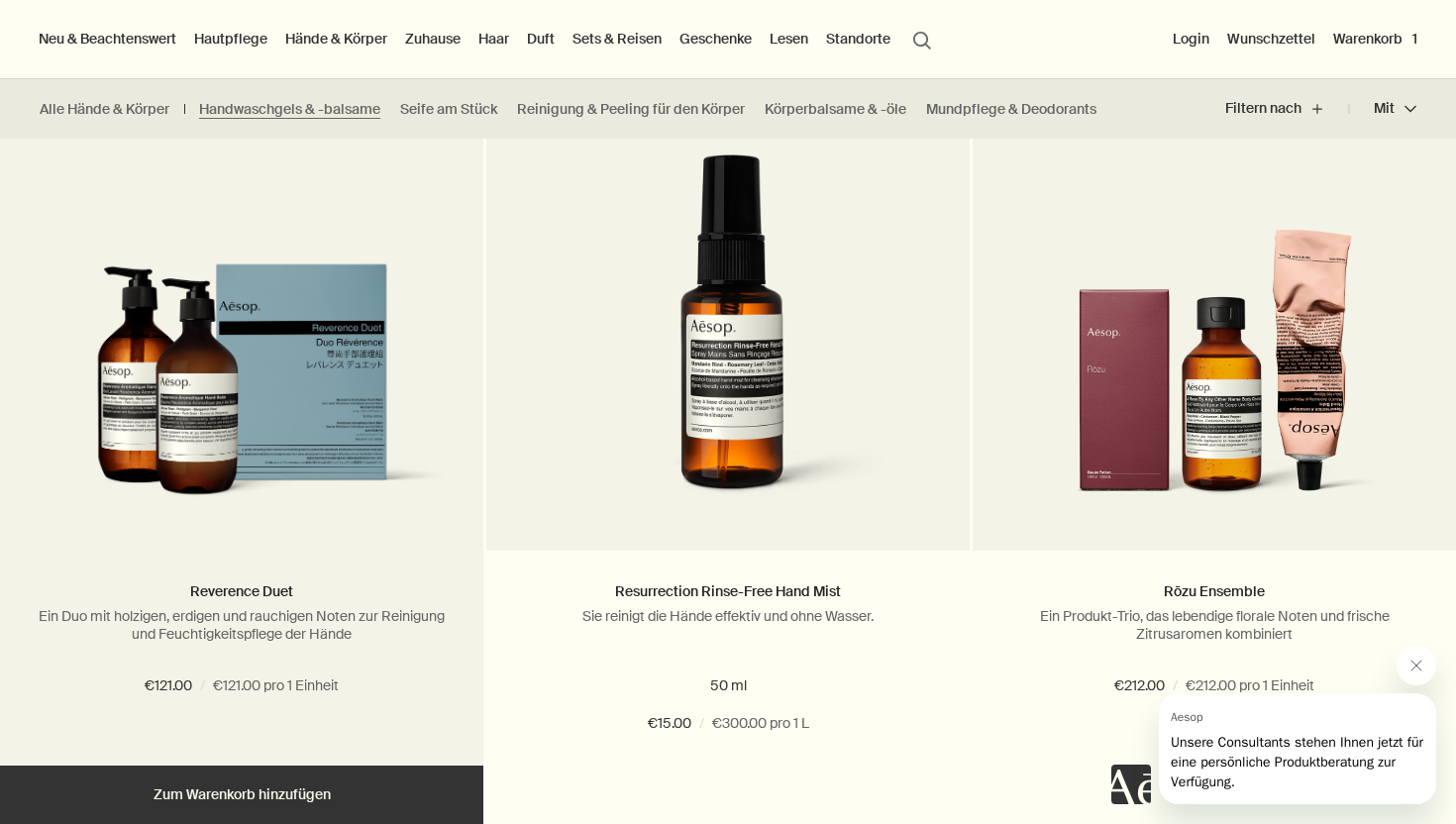 click on "Ein Duo mit holzigen, erdigen und rauchigen Noten zur Reinigung und Feuchtigkeitspflege der Hände" at bounding box center [242, 625] 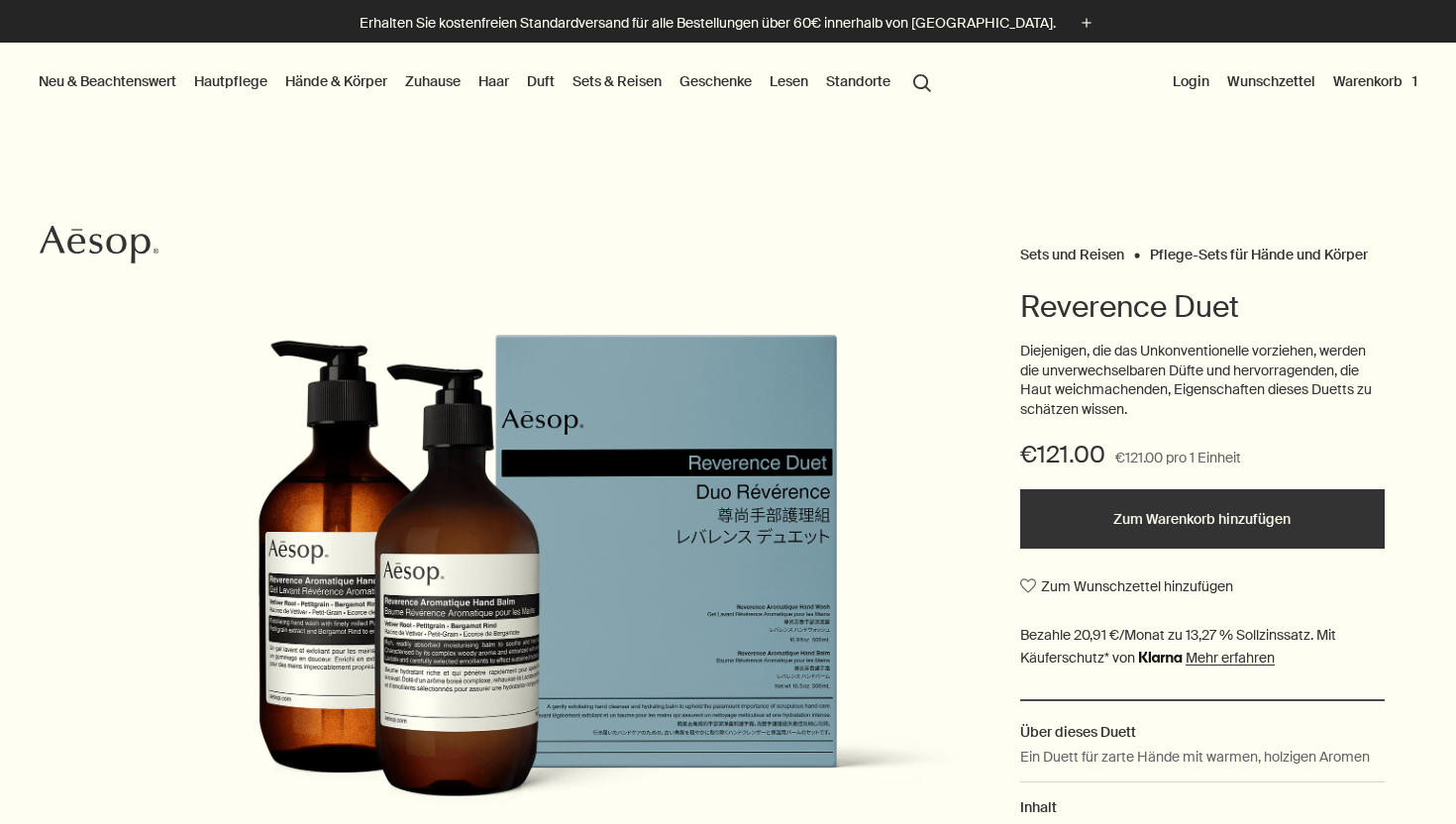 scroll, scrollTop: 0, scrollLeft: 0, axis: both 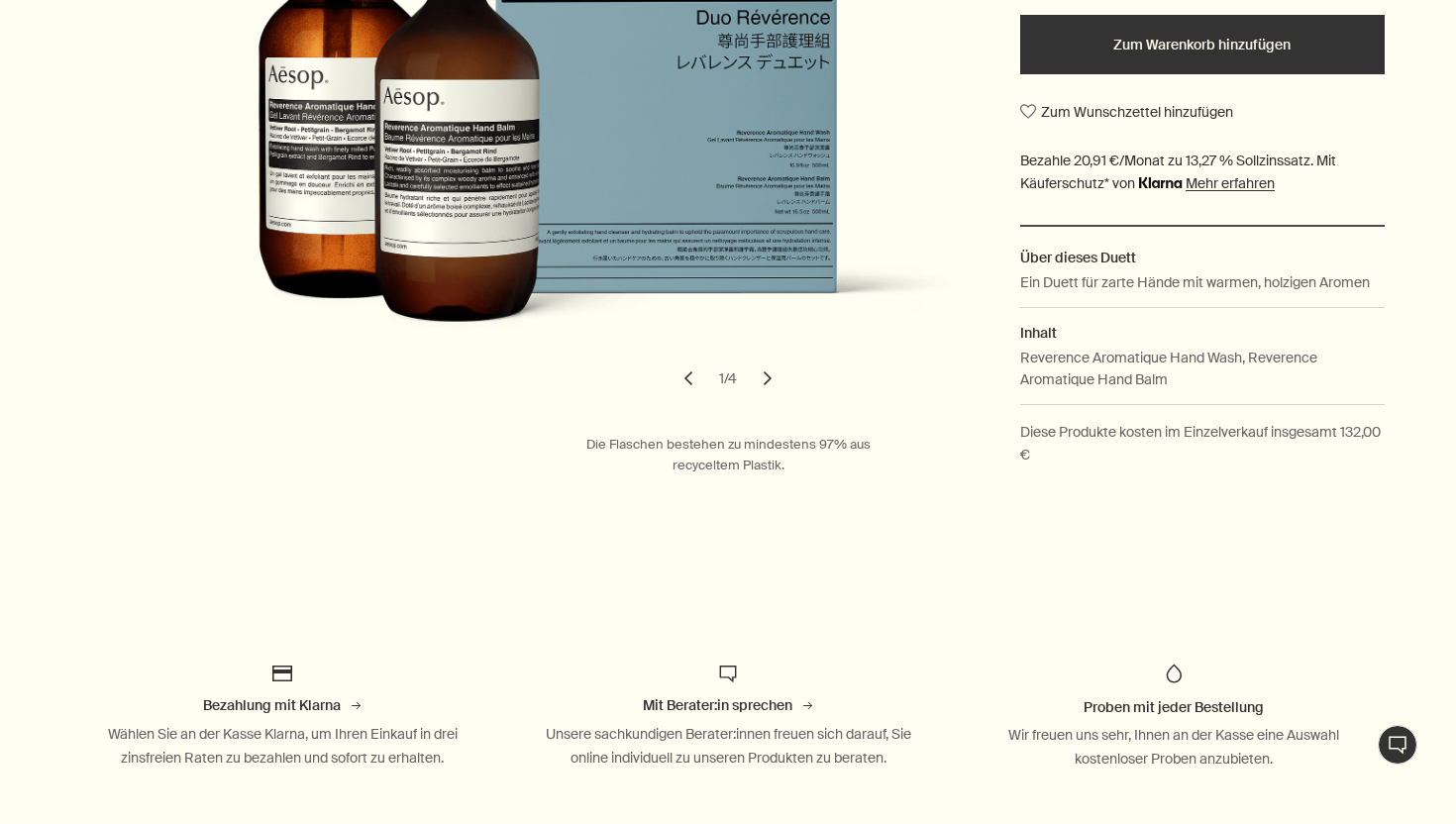 click on "chevron" at bounding box center [768, 378] 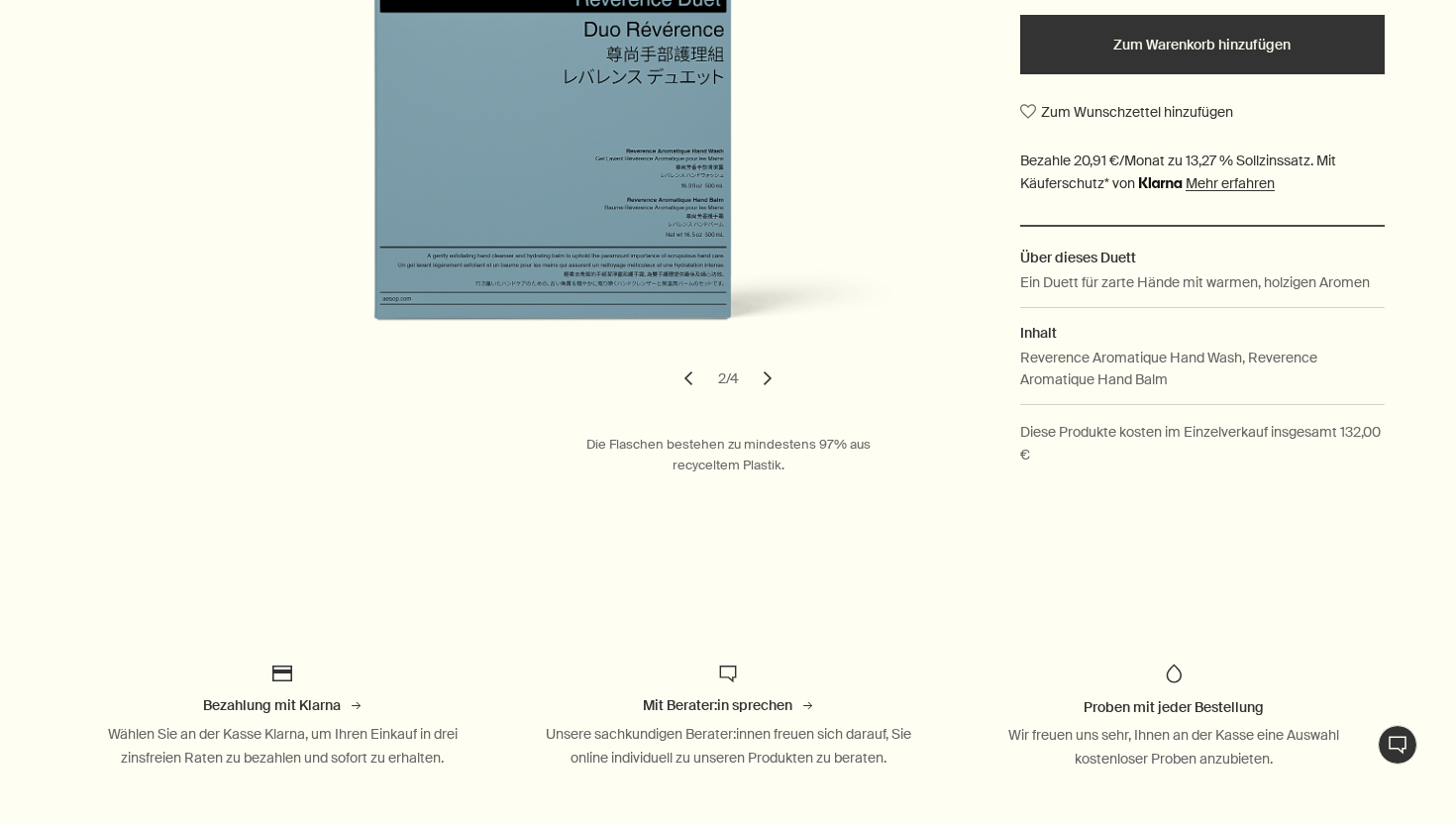 click on "chevron" at bounding box center (768, 378) 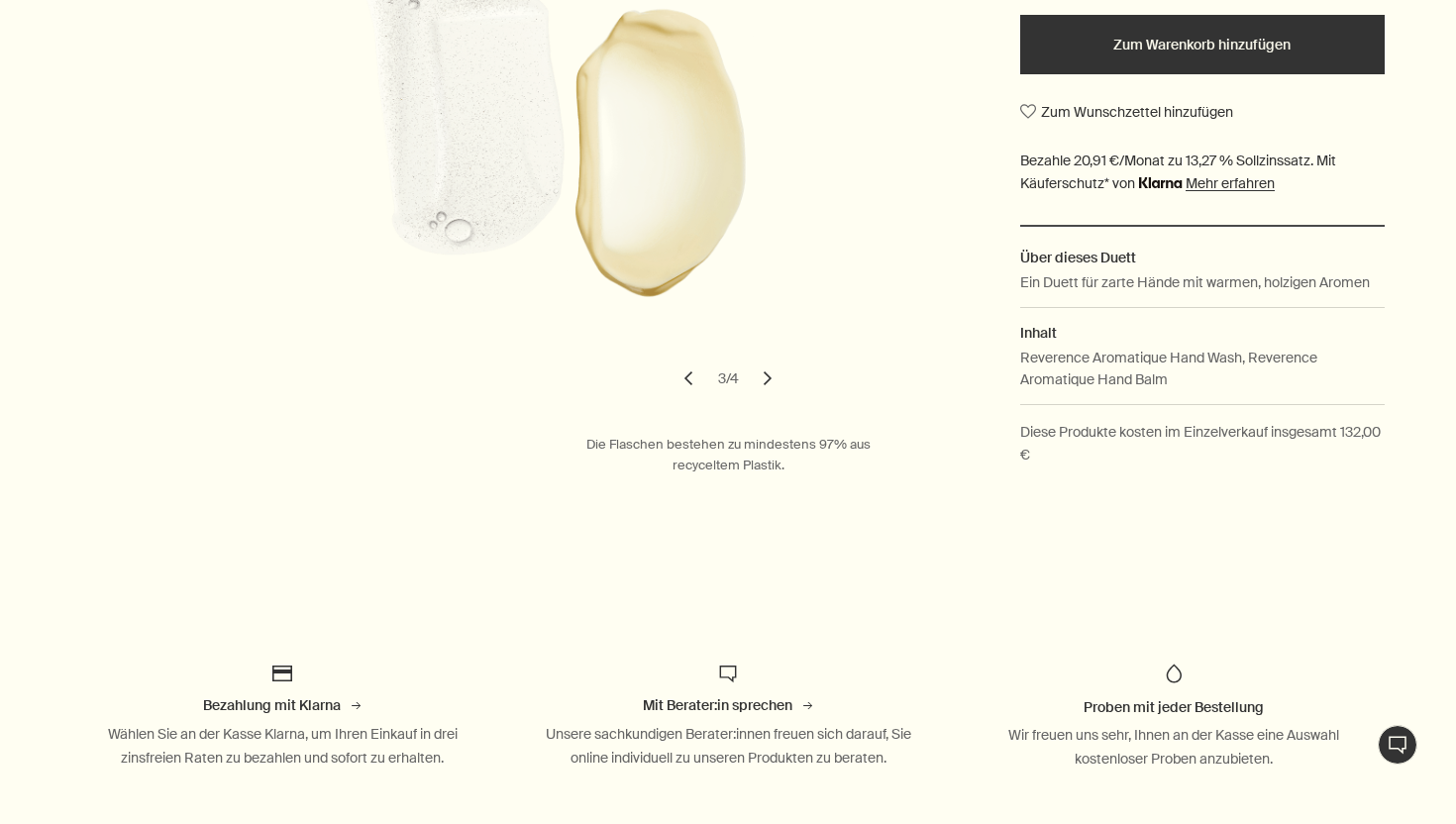 click on "chevron" at bounding box center [768, 378] 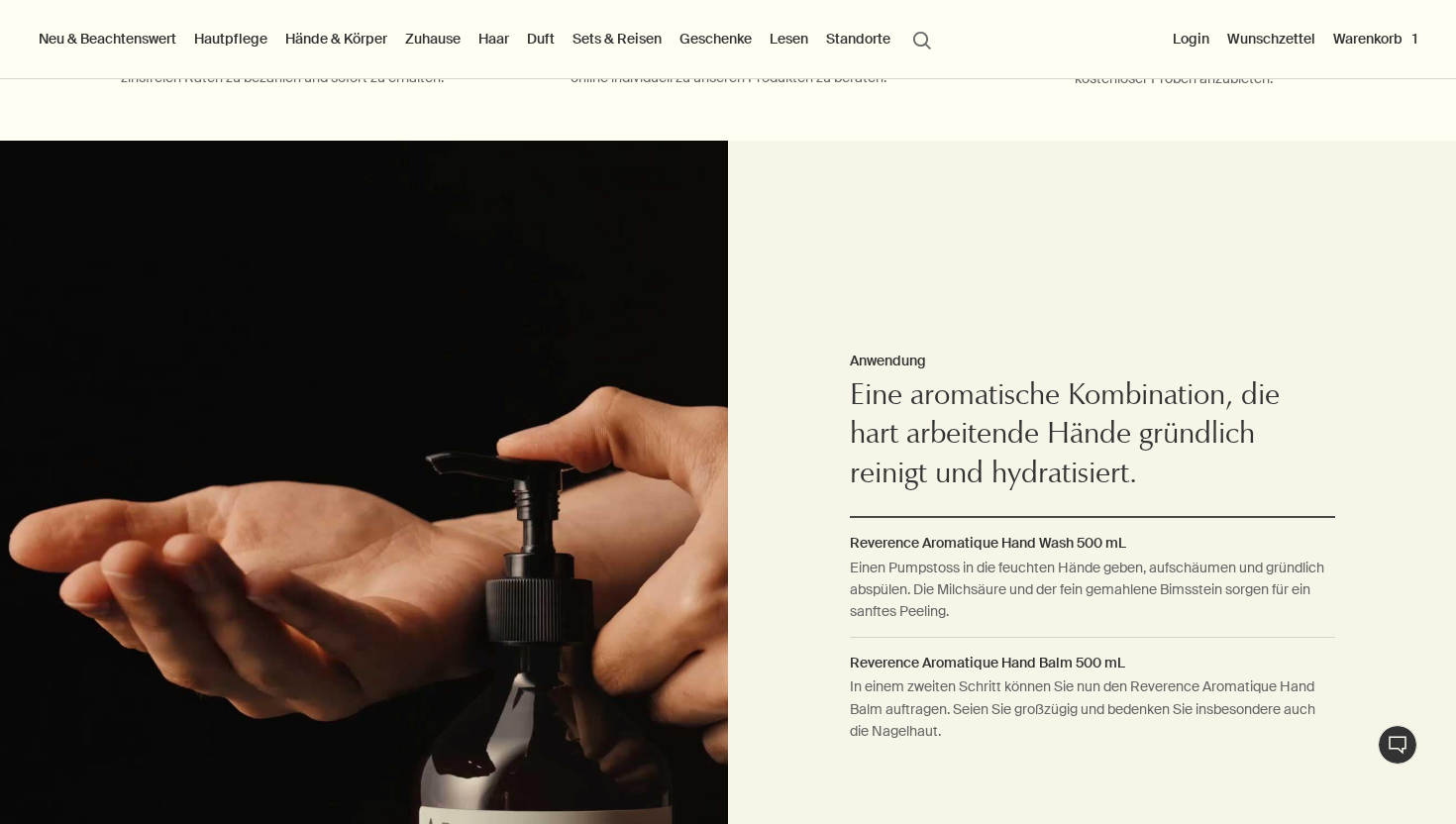 scroll, scrollTop: 1153, scrollLeft: 0, axis: vertical 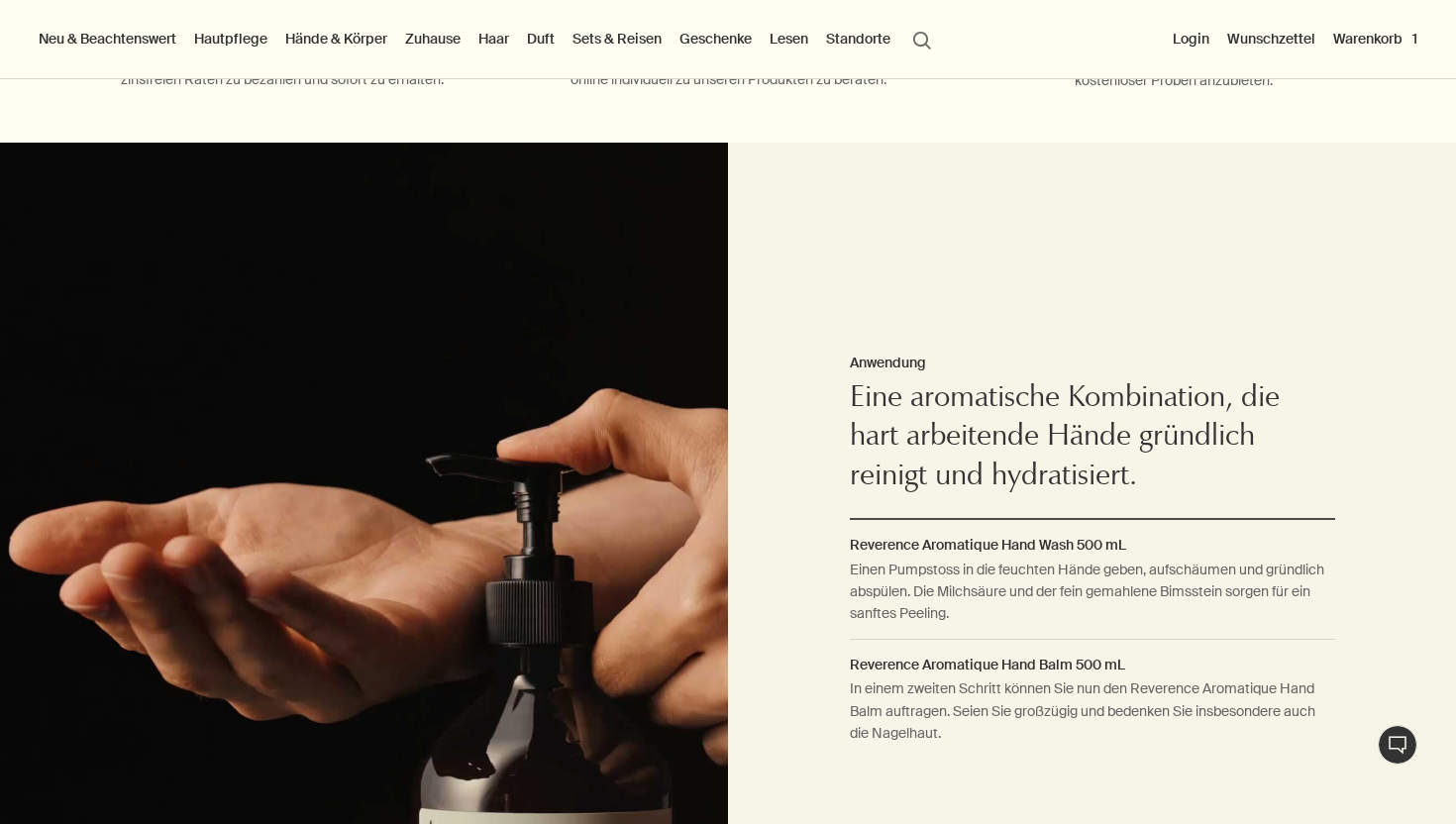 click on "Duft" at bounding box center (541, 39) 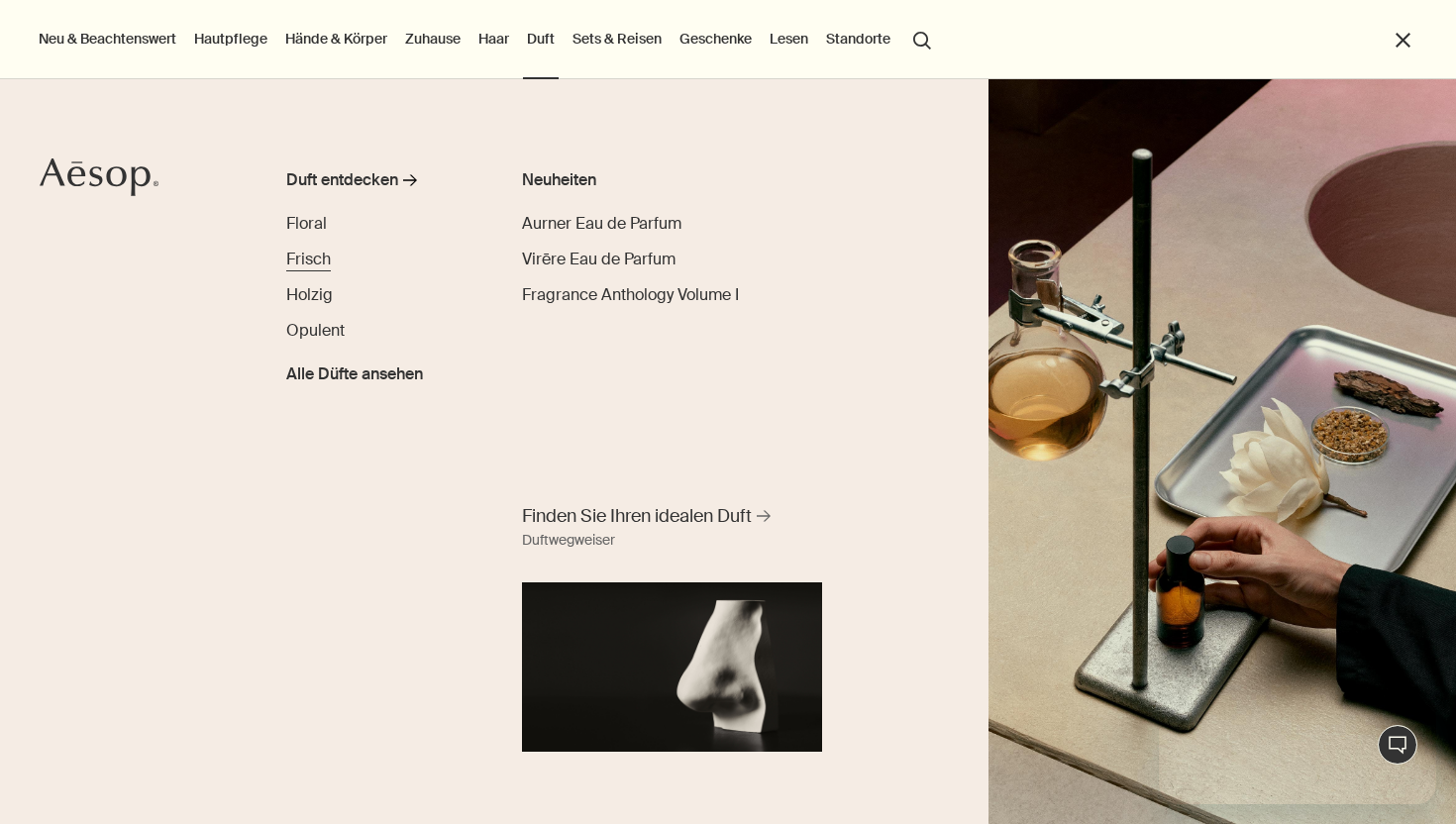 scroll, scrollTop: 0, scrollLeft: 0, axis: both 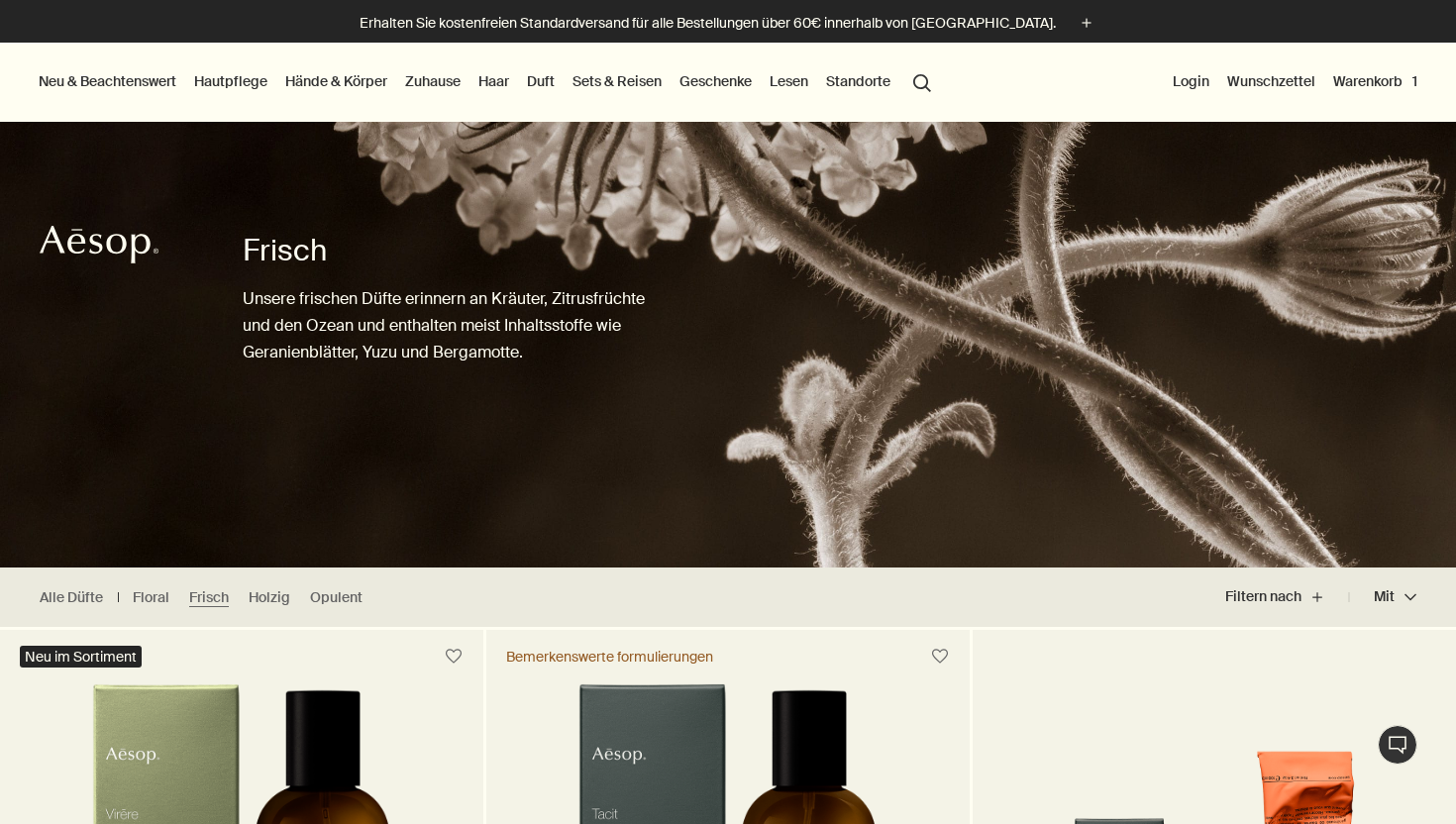 click on "Duft" at bounding box center (541, 81) 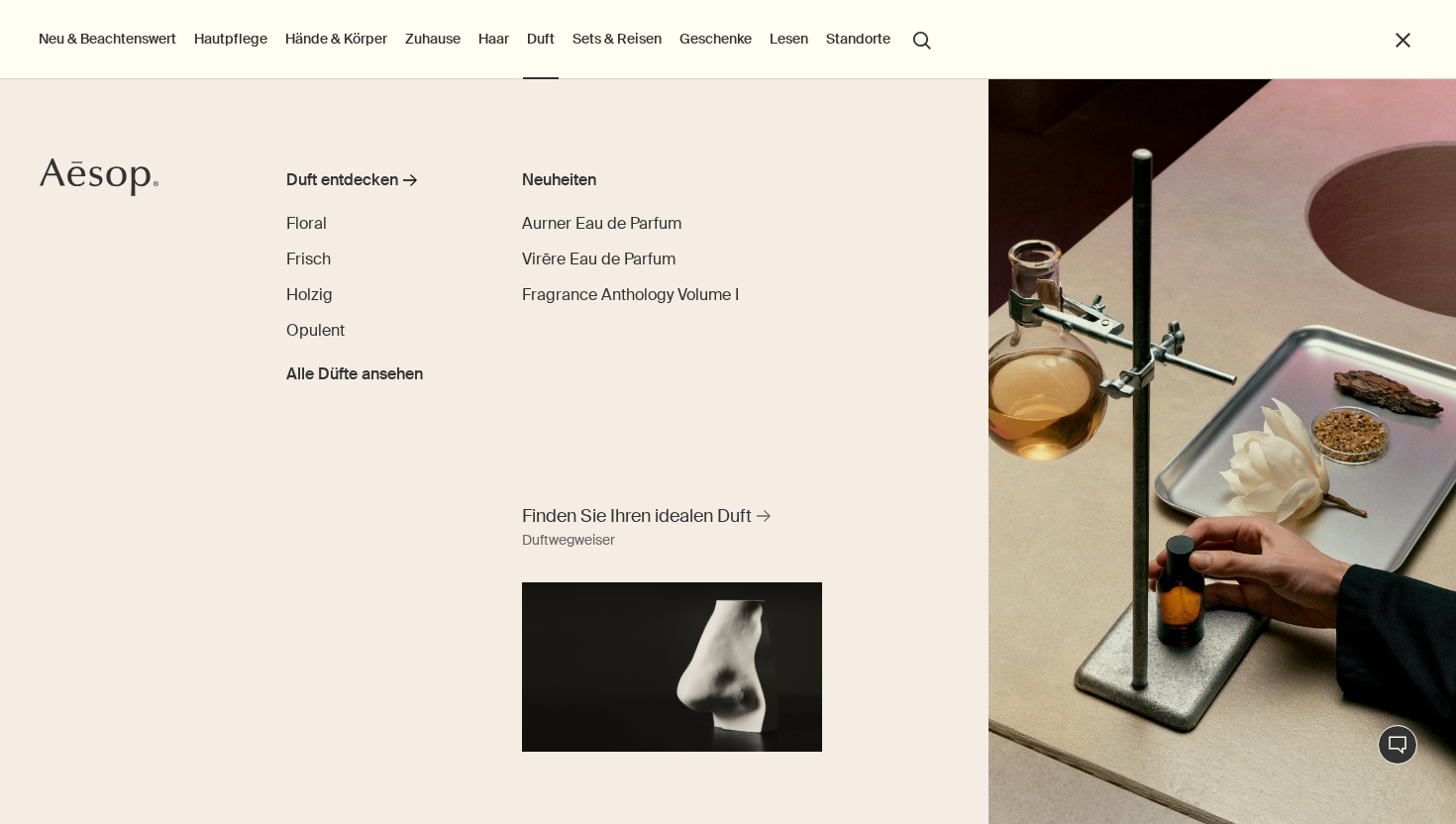 click on "Sets & Reisen" at bounding box center (617, 39) 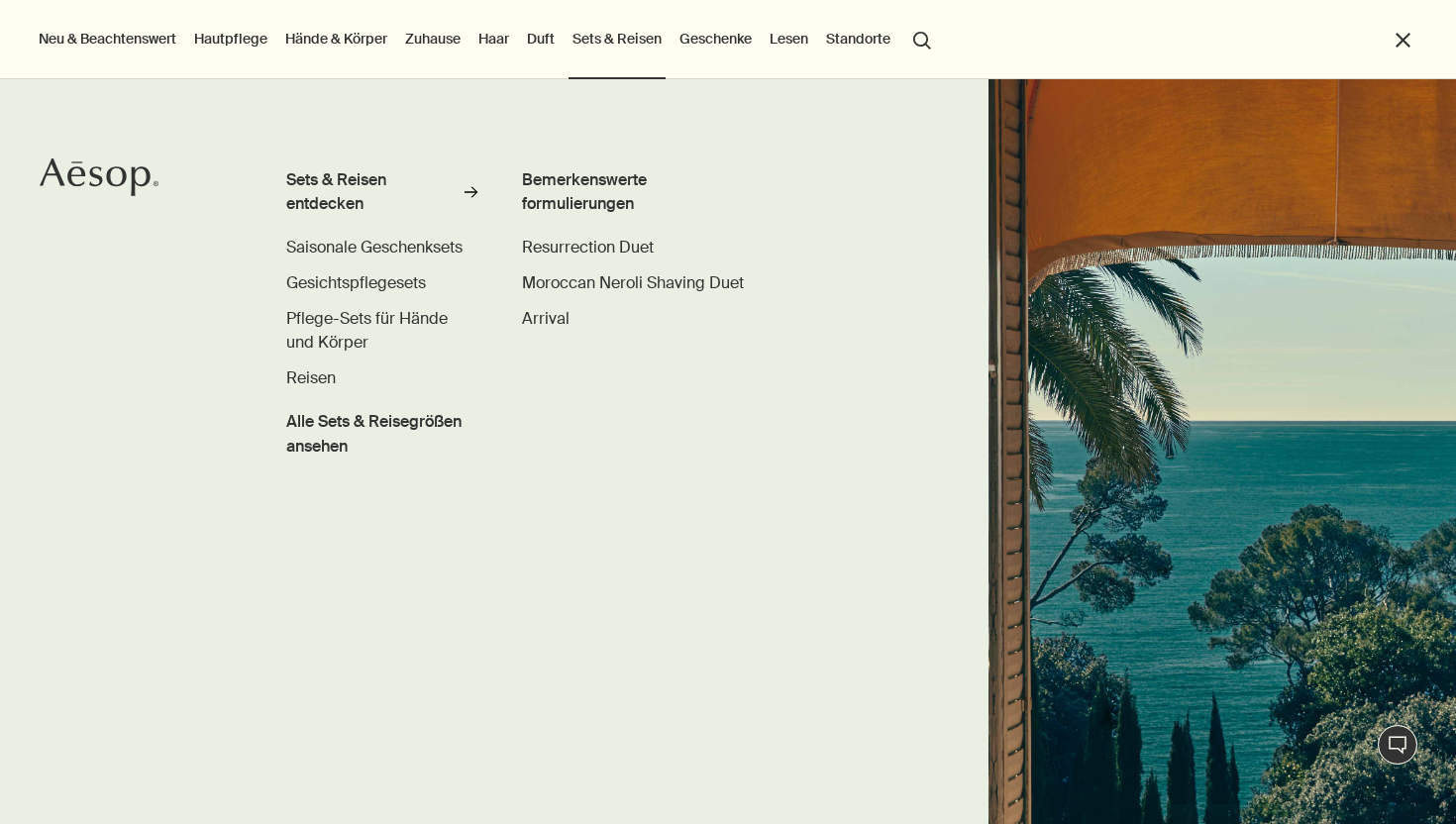 scroll, scrollTop: 0, scrollLeft: 0, axis: both 